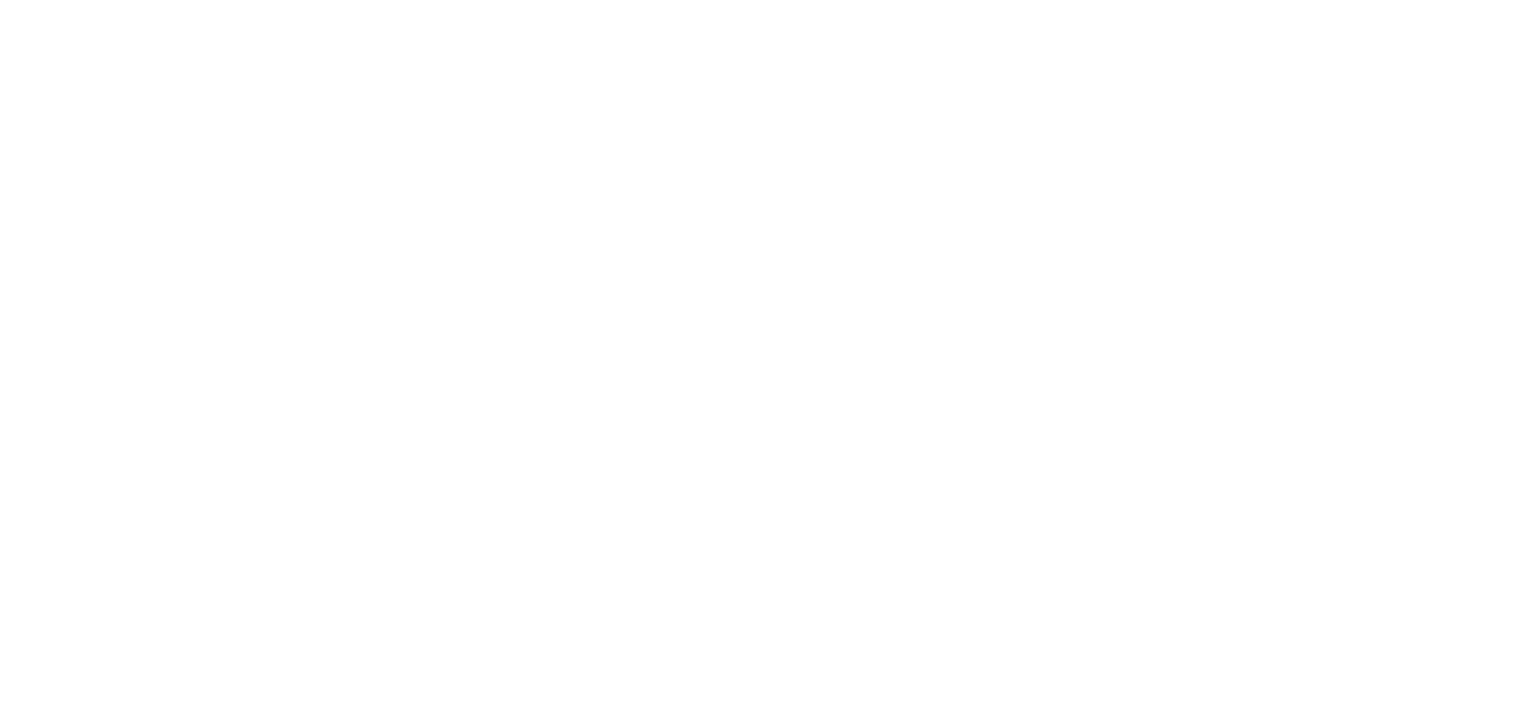 scroll, scrollTop: 0, scrollLeft: 0, axis: both 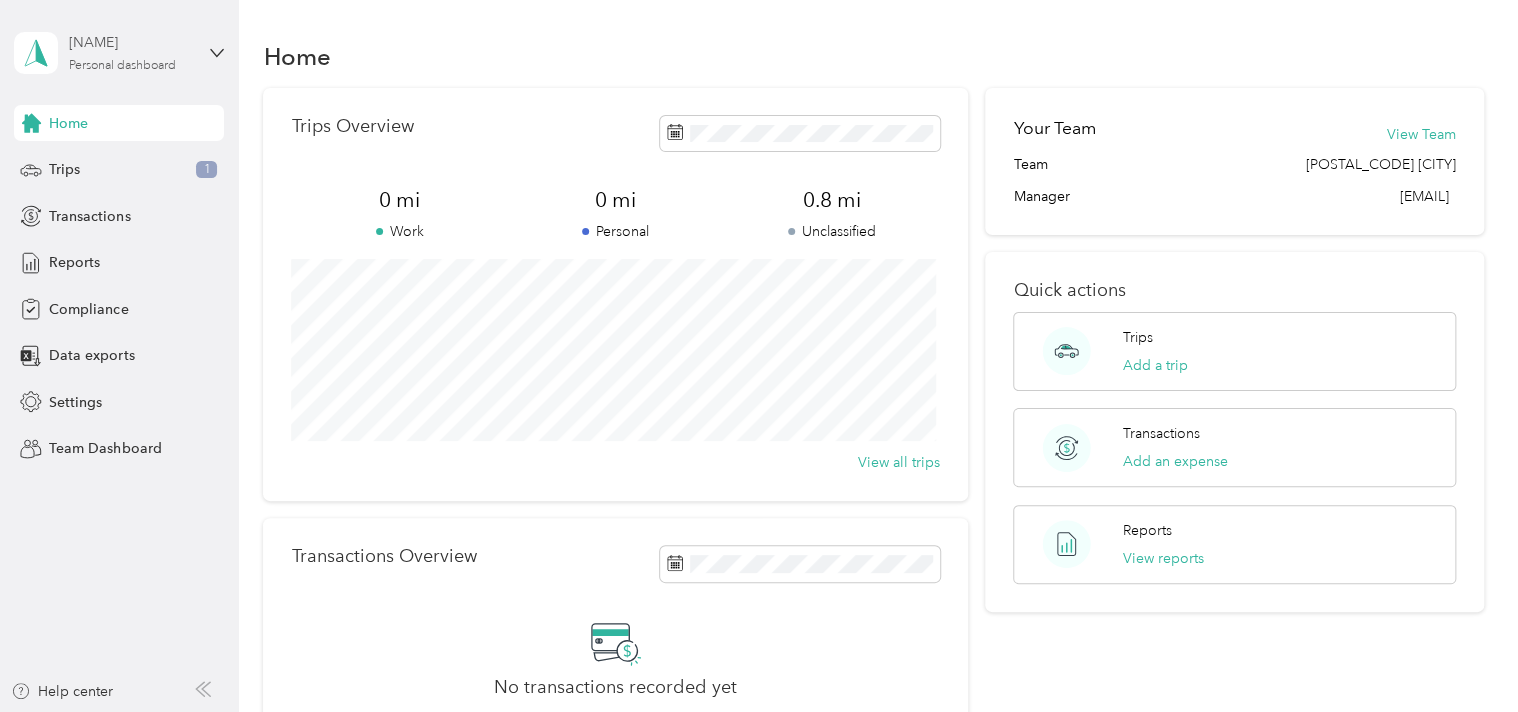 click on "[NAME]" at bounding box center (131, 42) 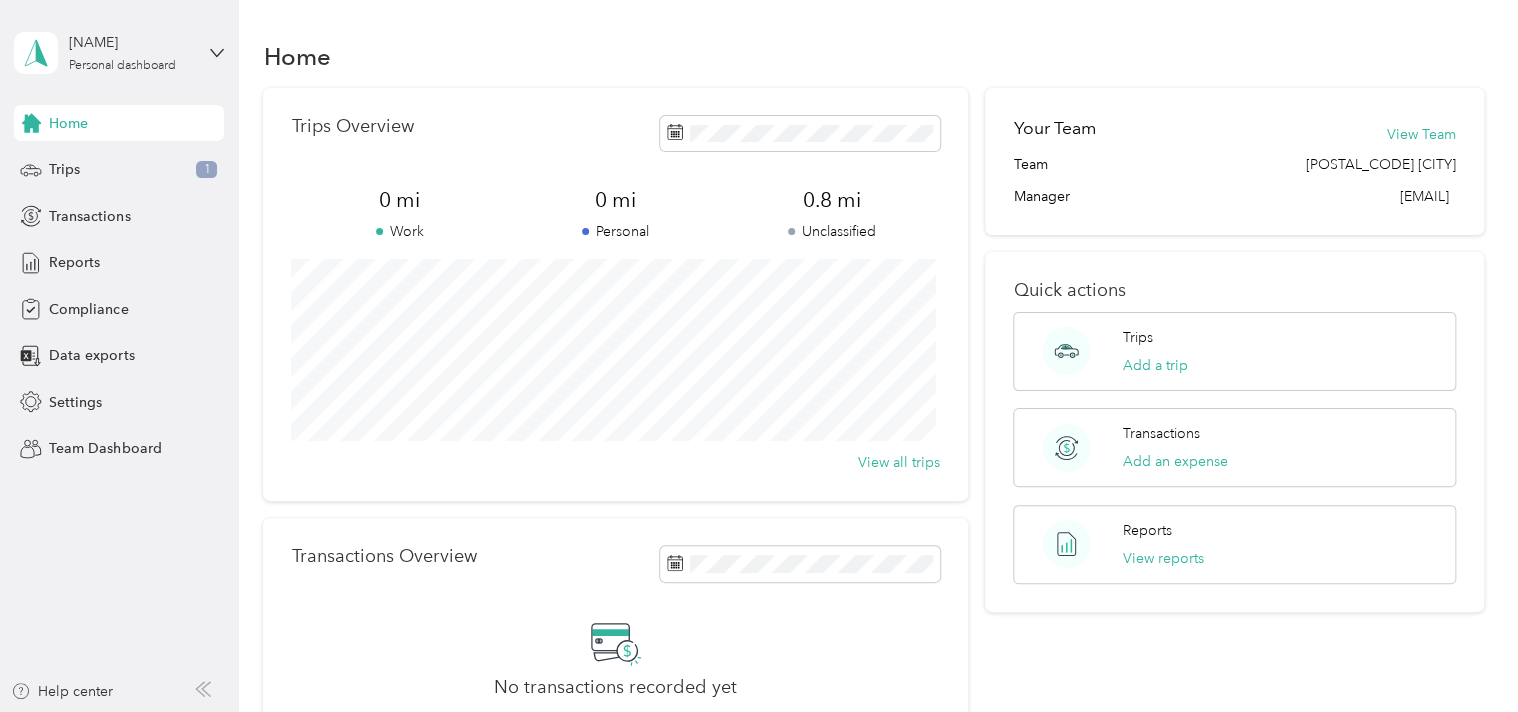 click on "Team dashboard" at bounding box center [85, 160] 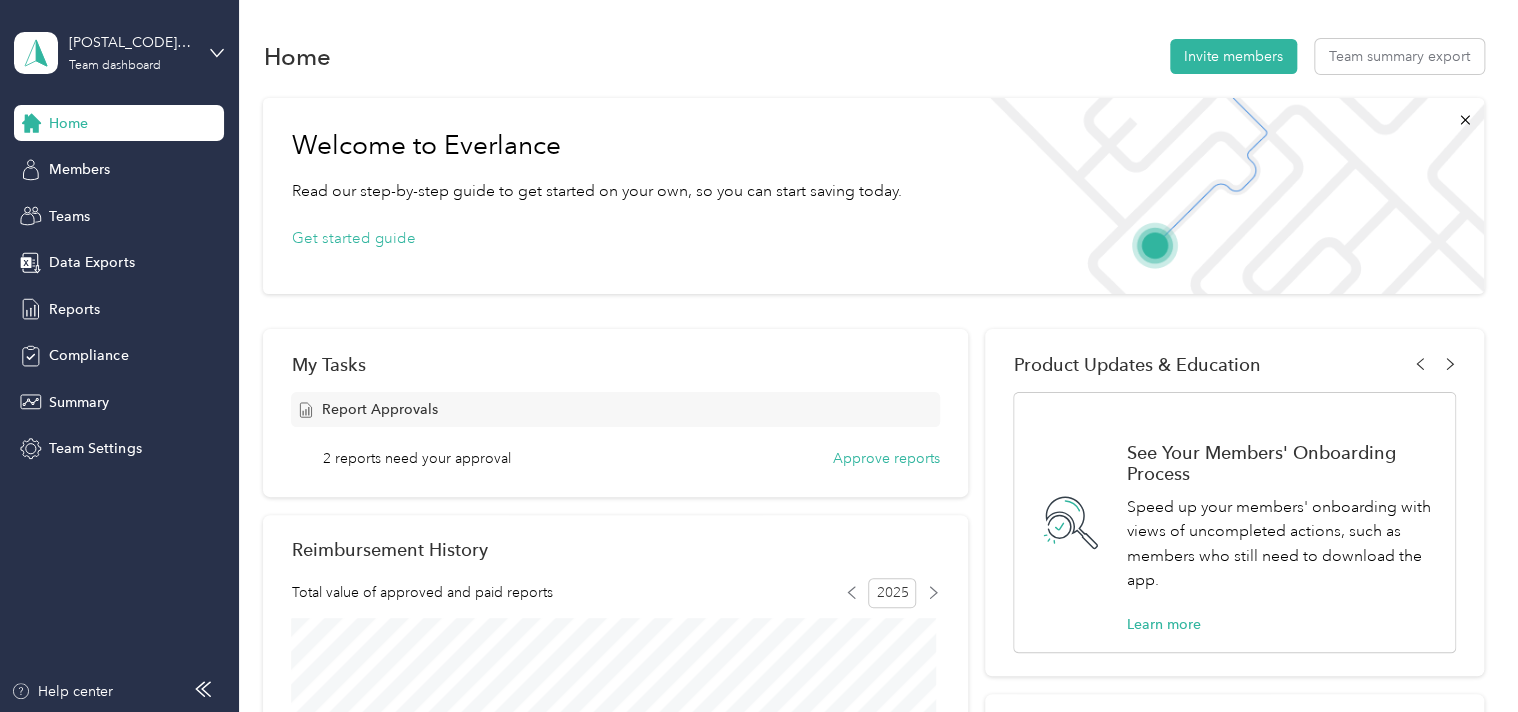 click on "My Tasks Report Approvals 2 reports need your approval Approve reports" at bounding box center (615, 413) 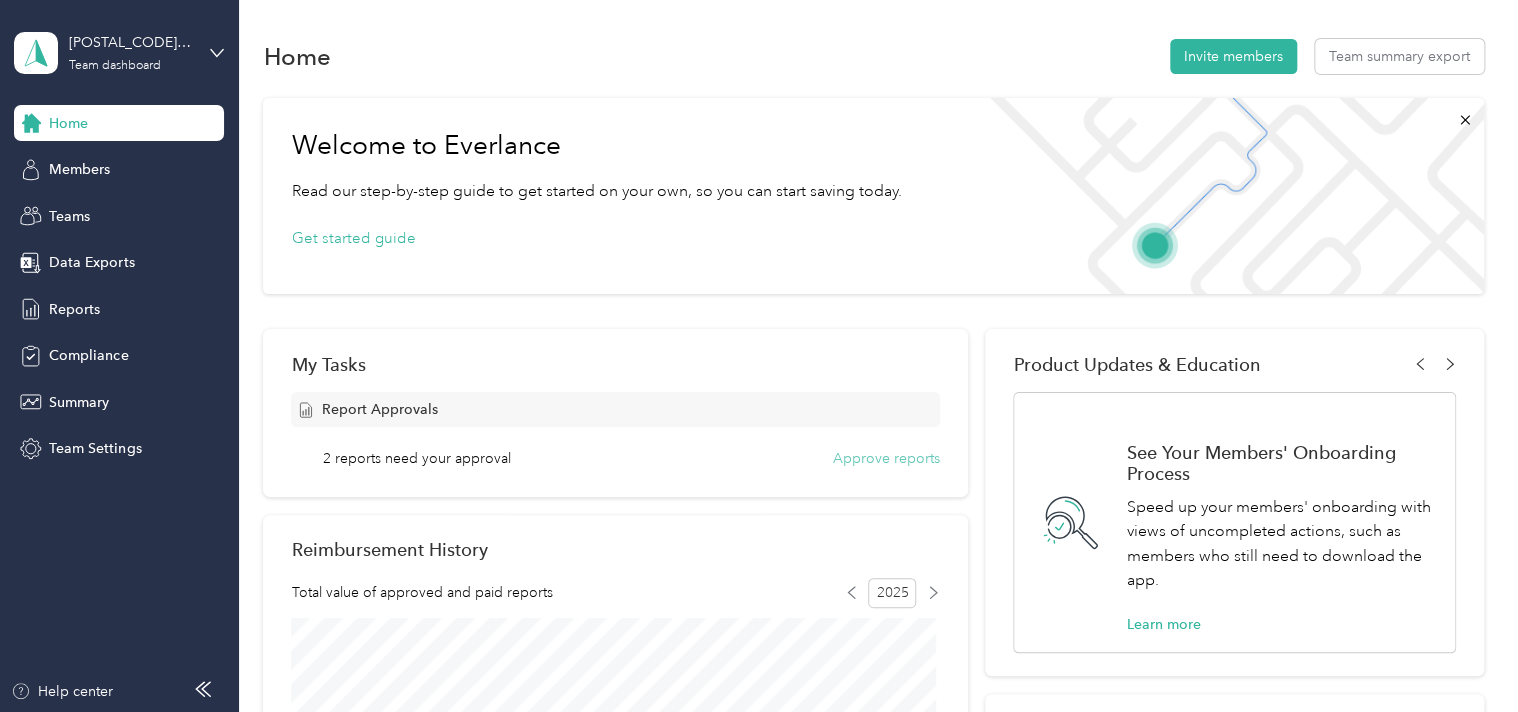 click on "Approve reports" at bounding box center (886, 458) 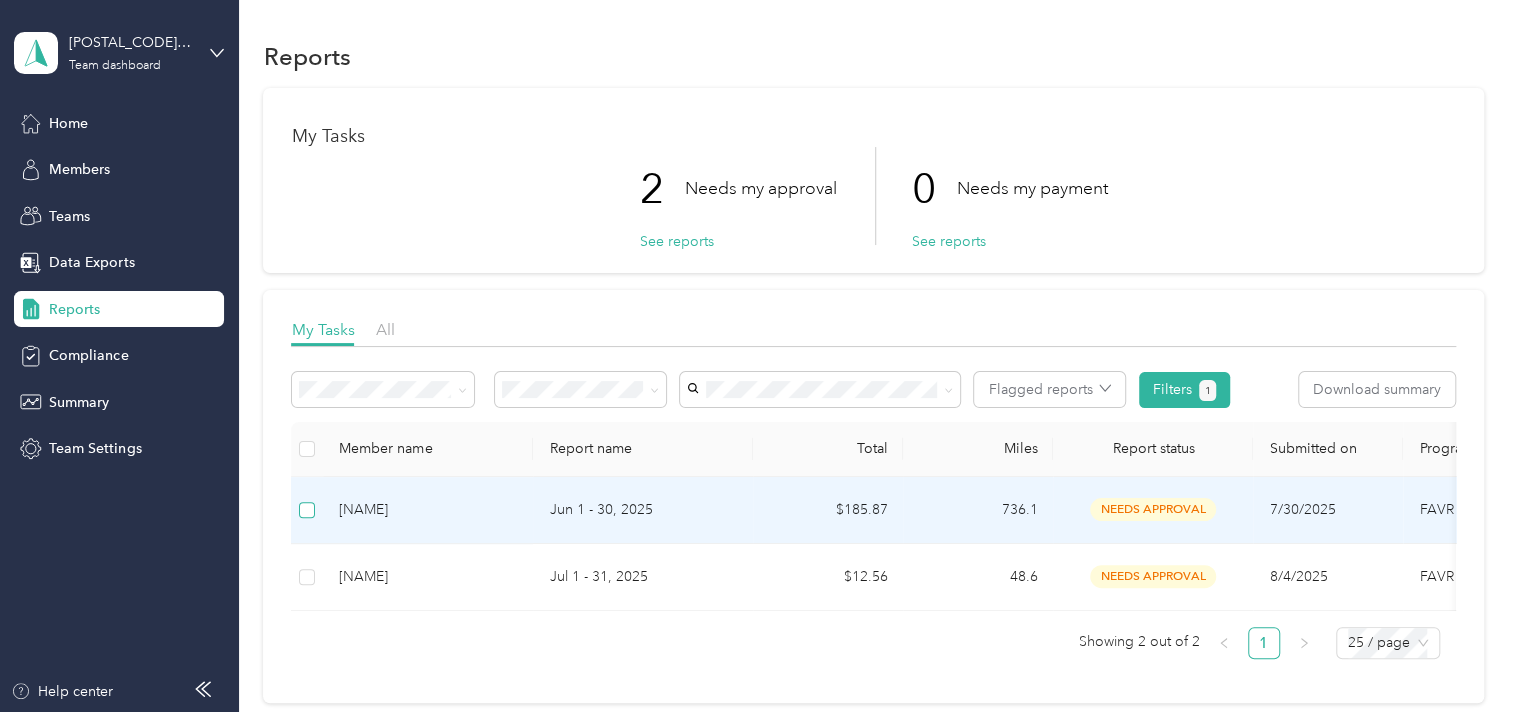 click at bounding box center (307, 510) 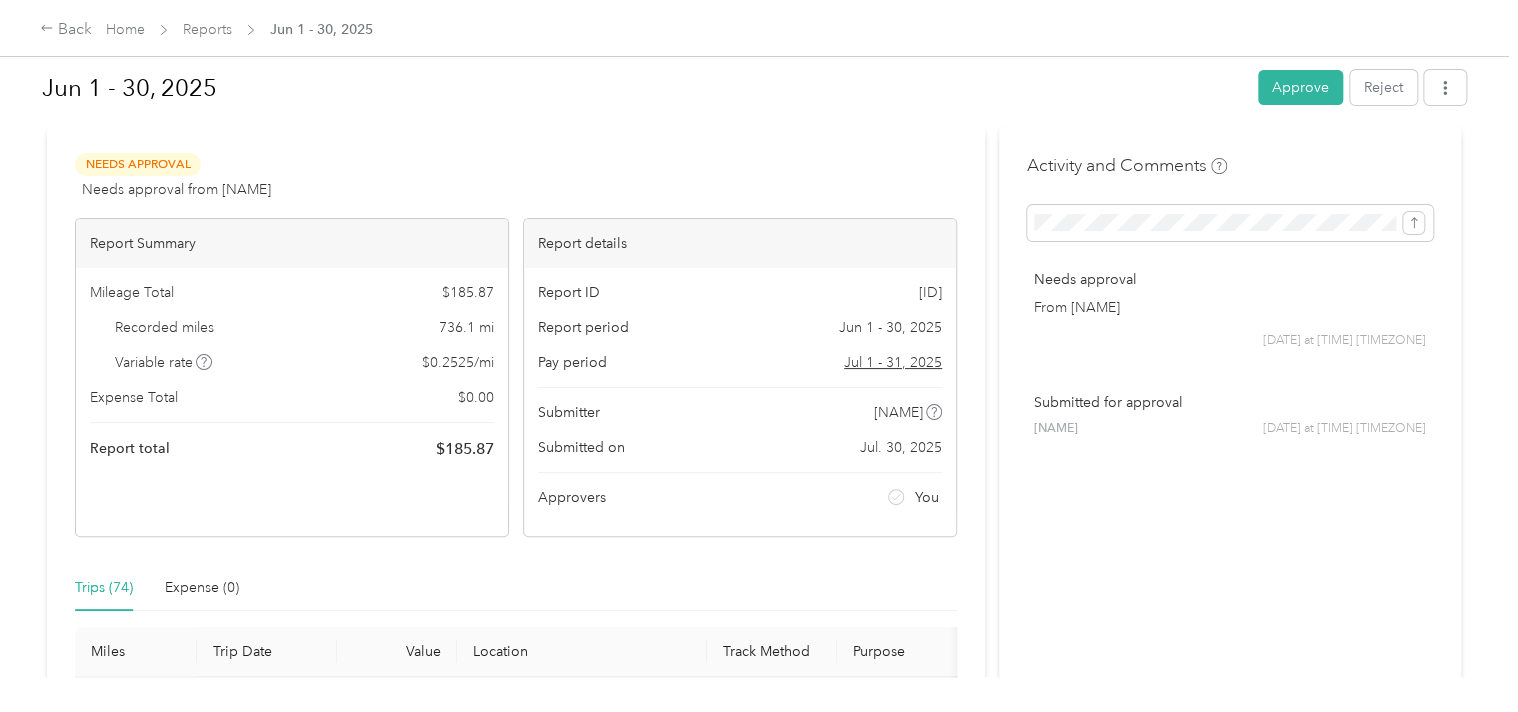 scroll, scrollTop: 0, scrollLeft: 0, axis: both 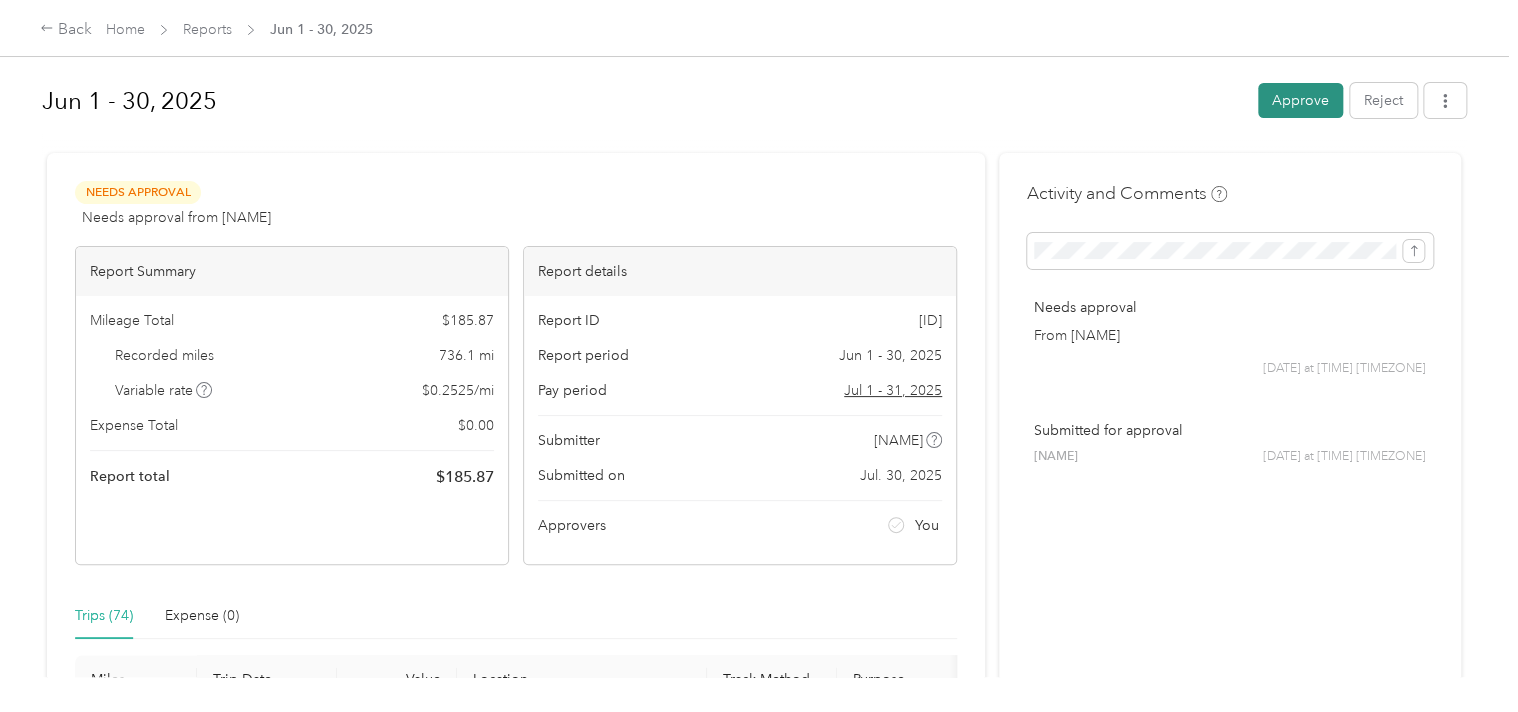 click on "Approve" at bounding box center (1300, 100) 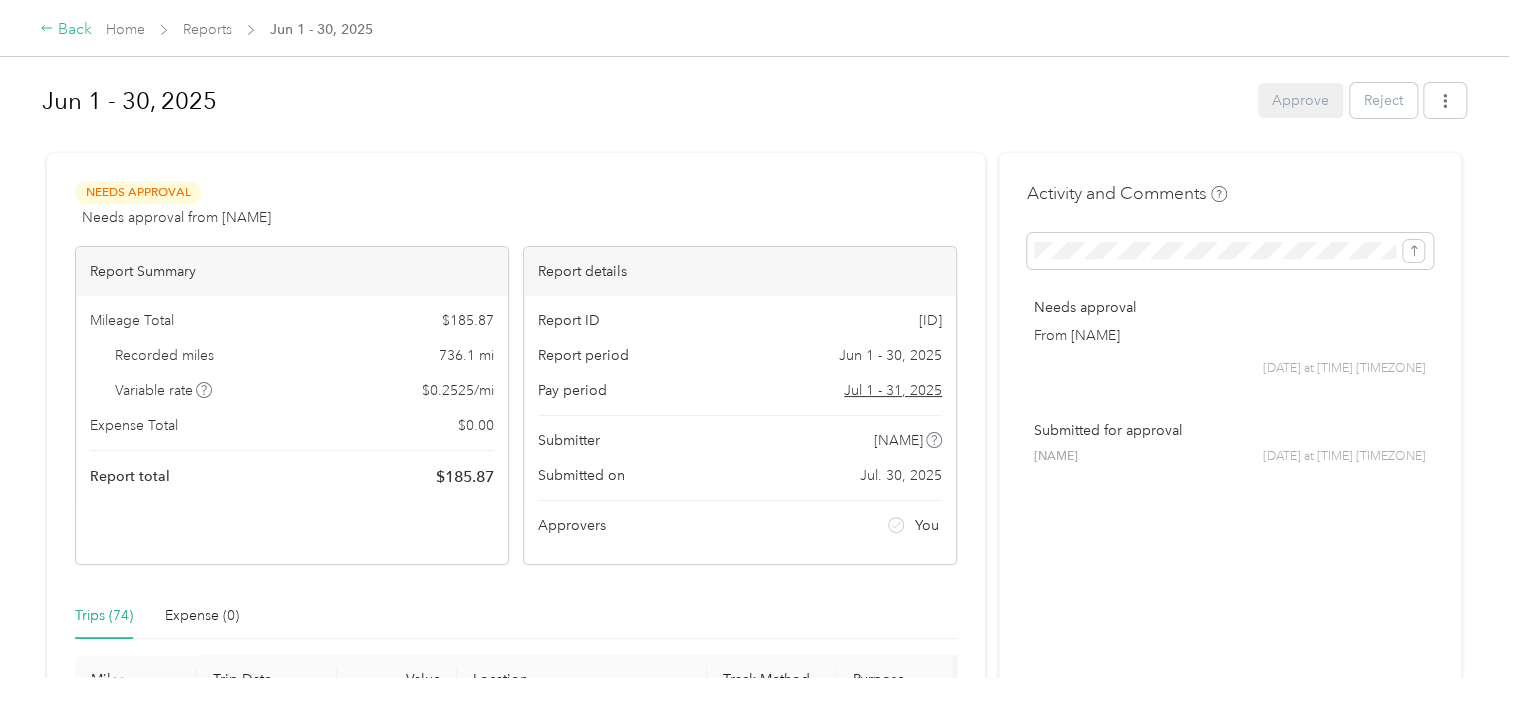 click on "Back" at bounding box center (66, 30) 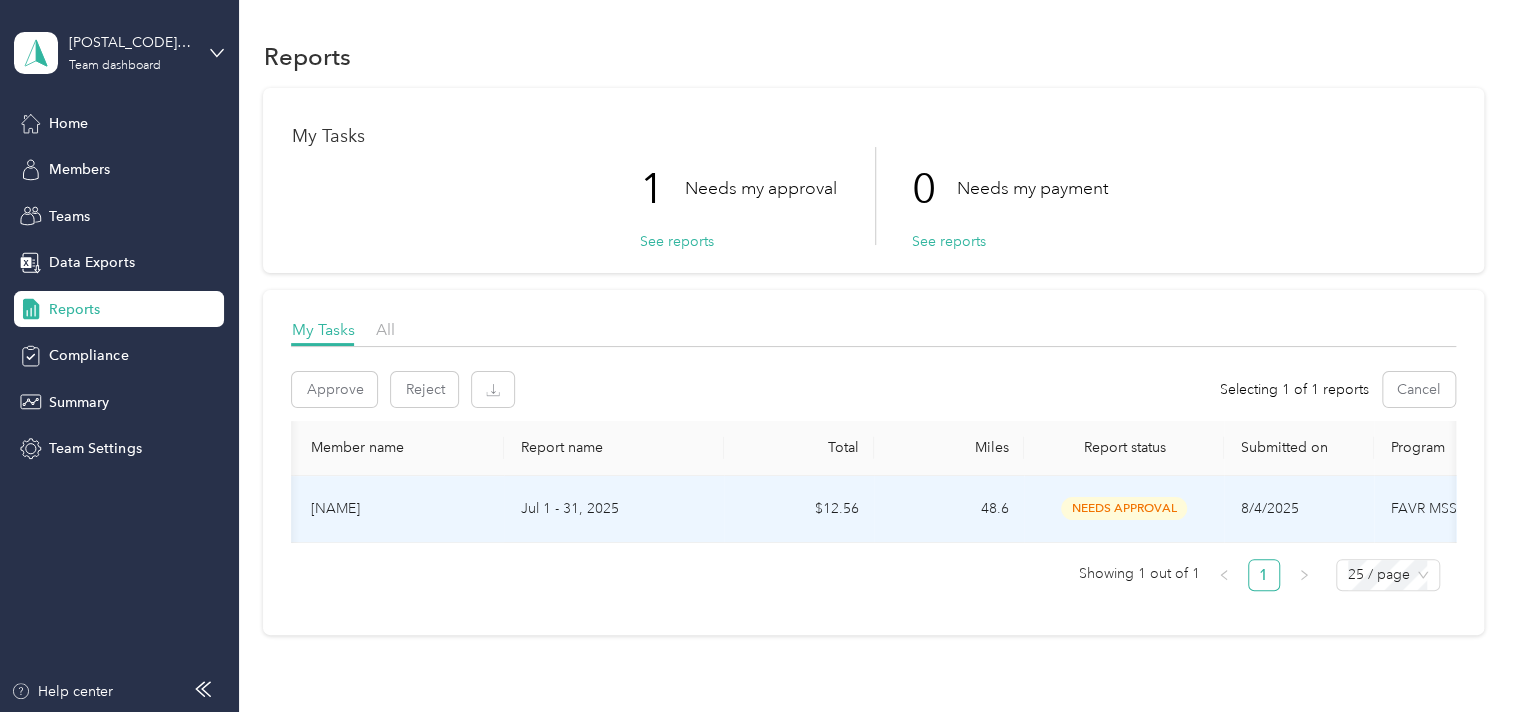 scroll, scrollTop: 0, scrollLeft: 0, axis: both 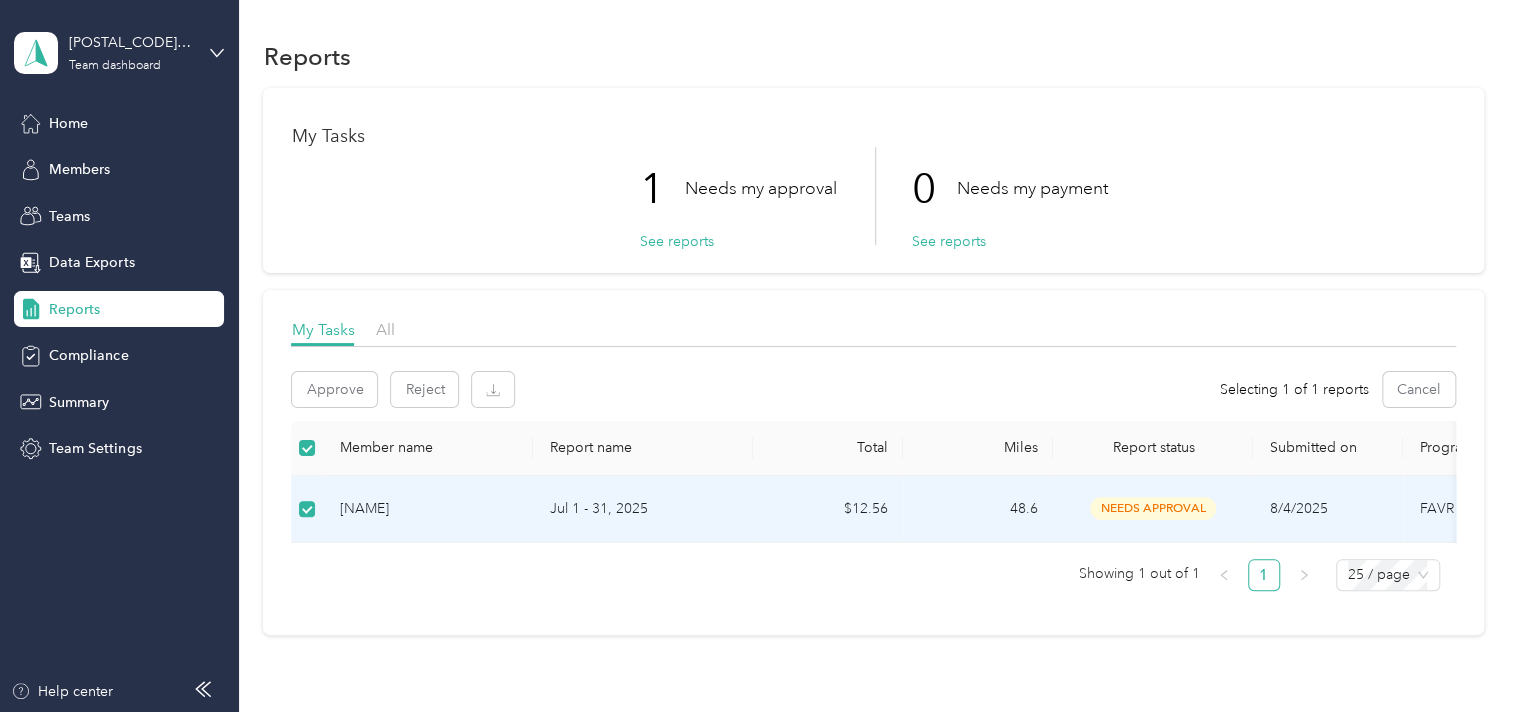 click on "[NAME]" at bounding box center [428, 509] 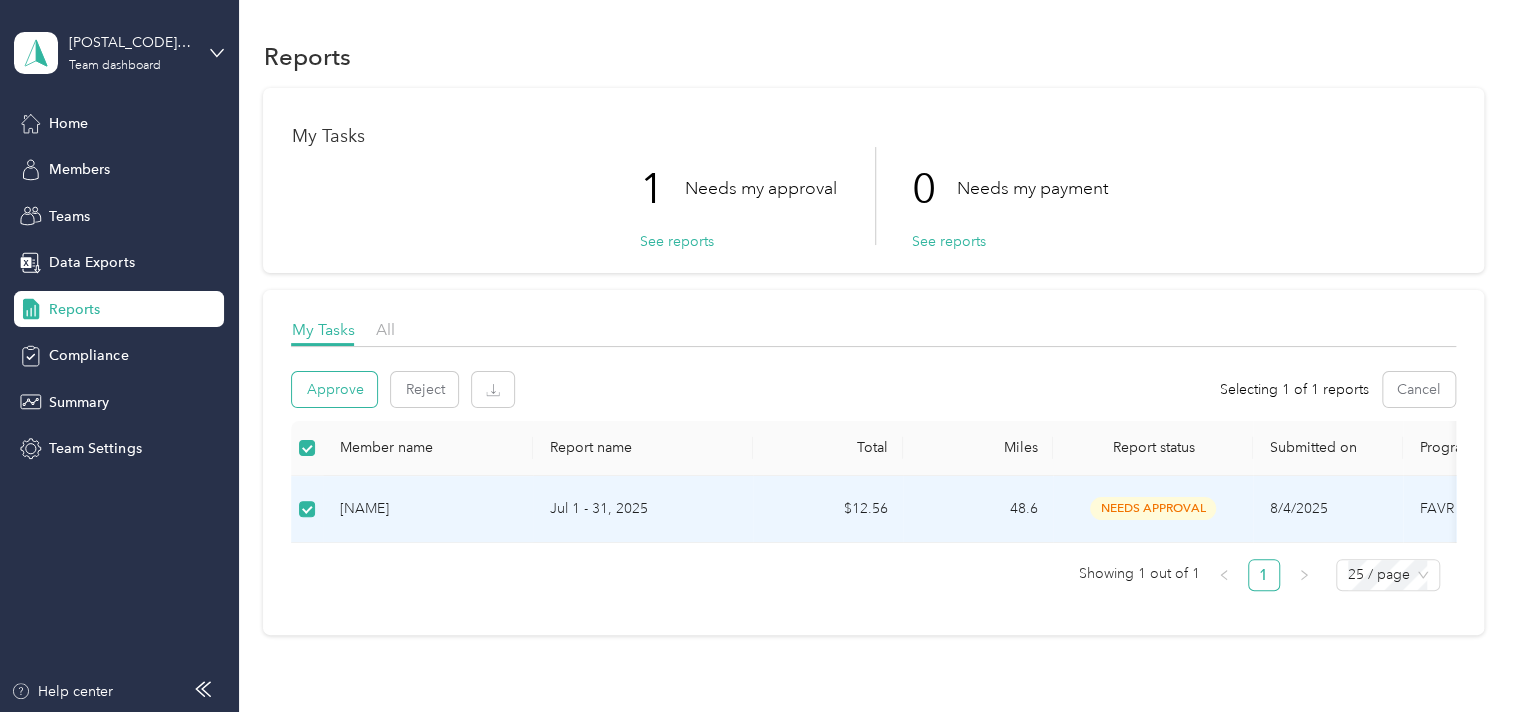 click on "Approve" at bounding box center [334, 389] 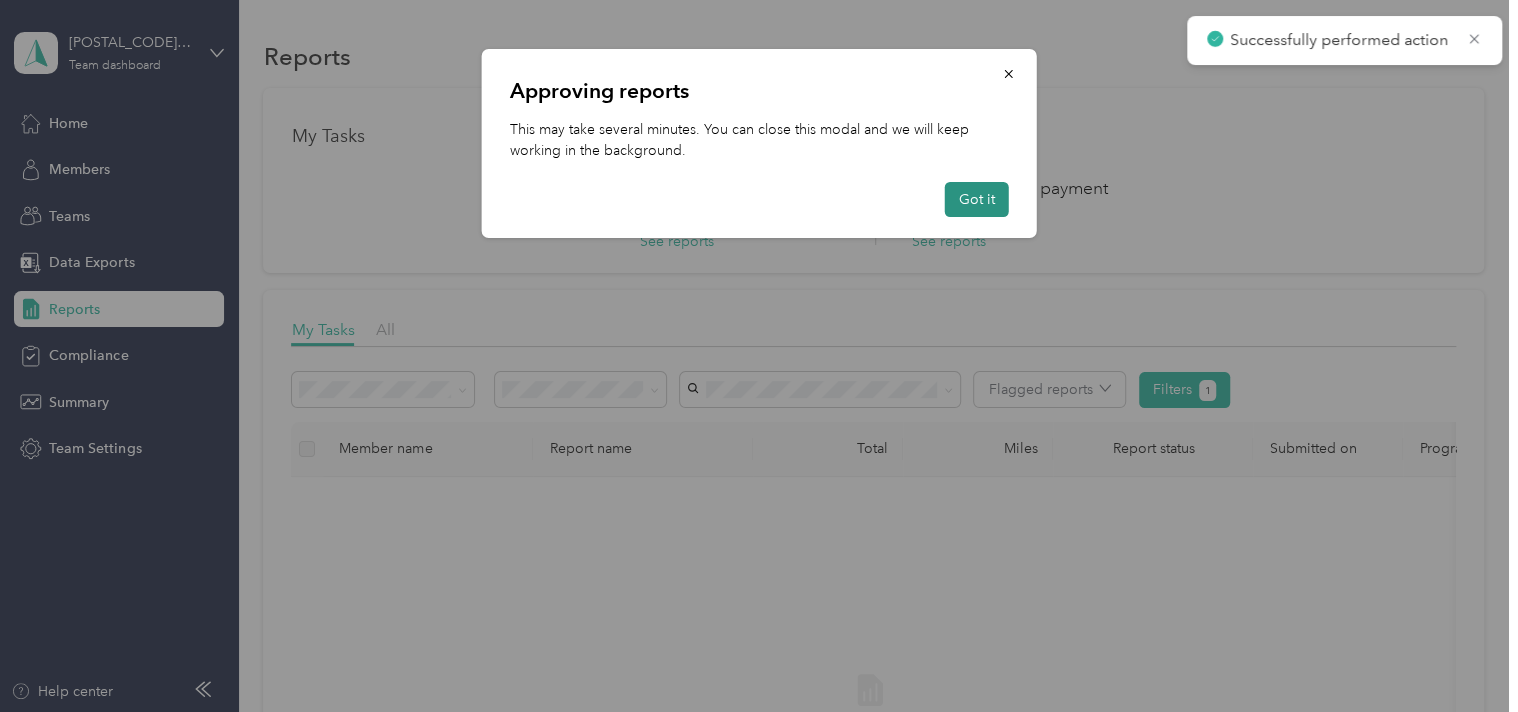 click on "Got it" at bounding box center (977, 199) 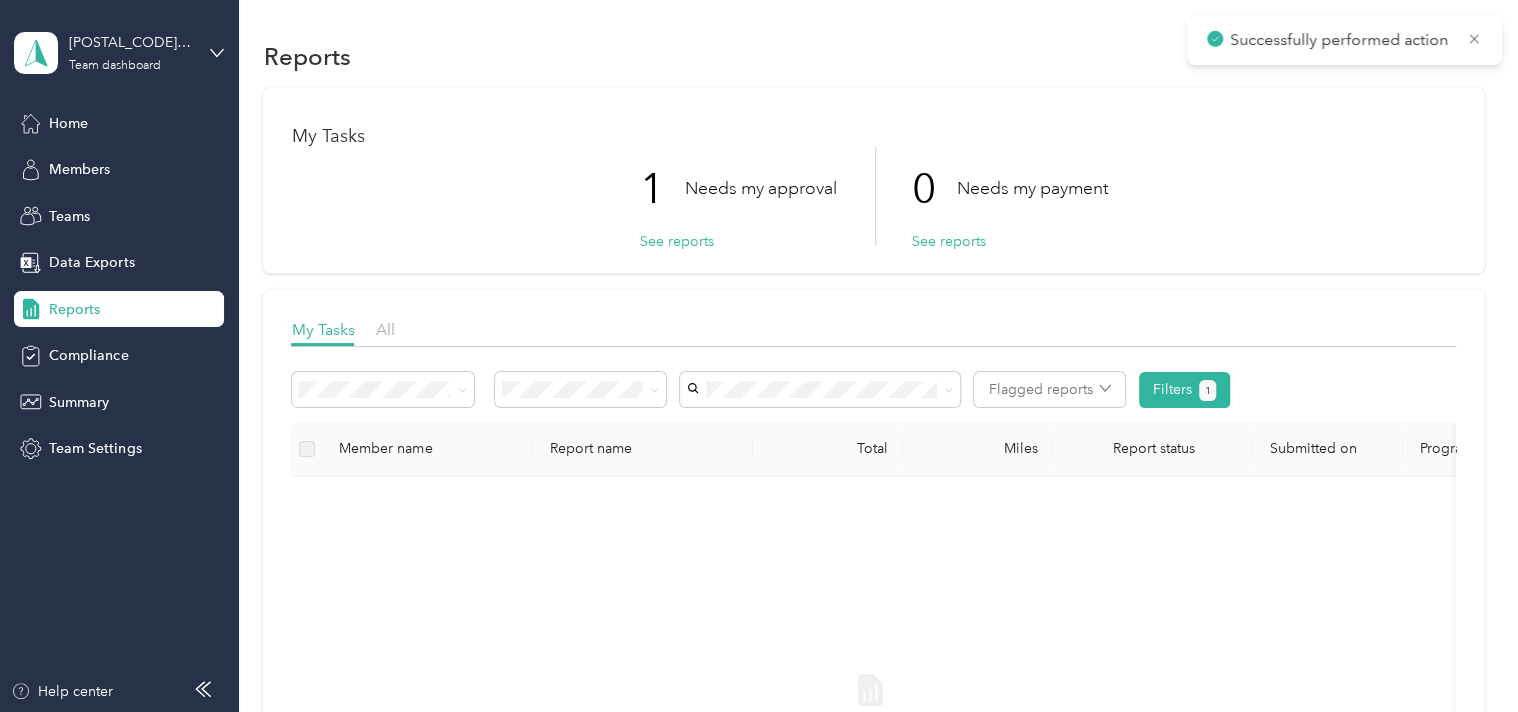 click on "Successfully performed action" at bounding box center (1344, 40) 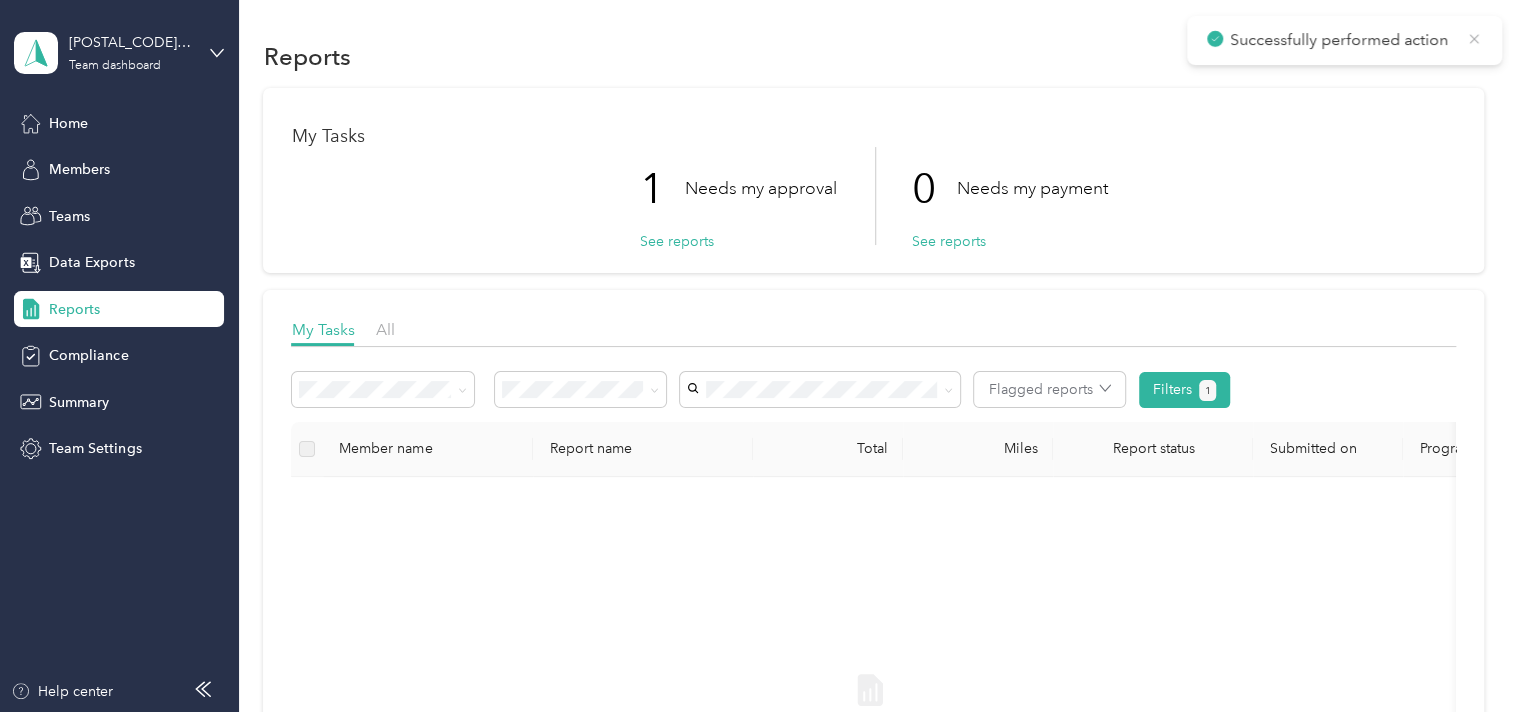 click 